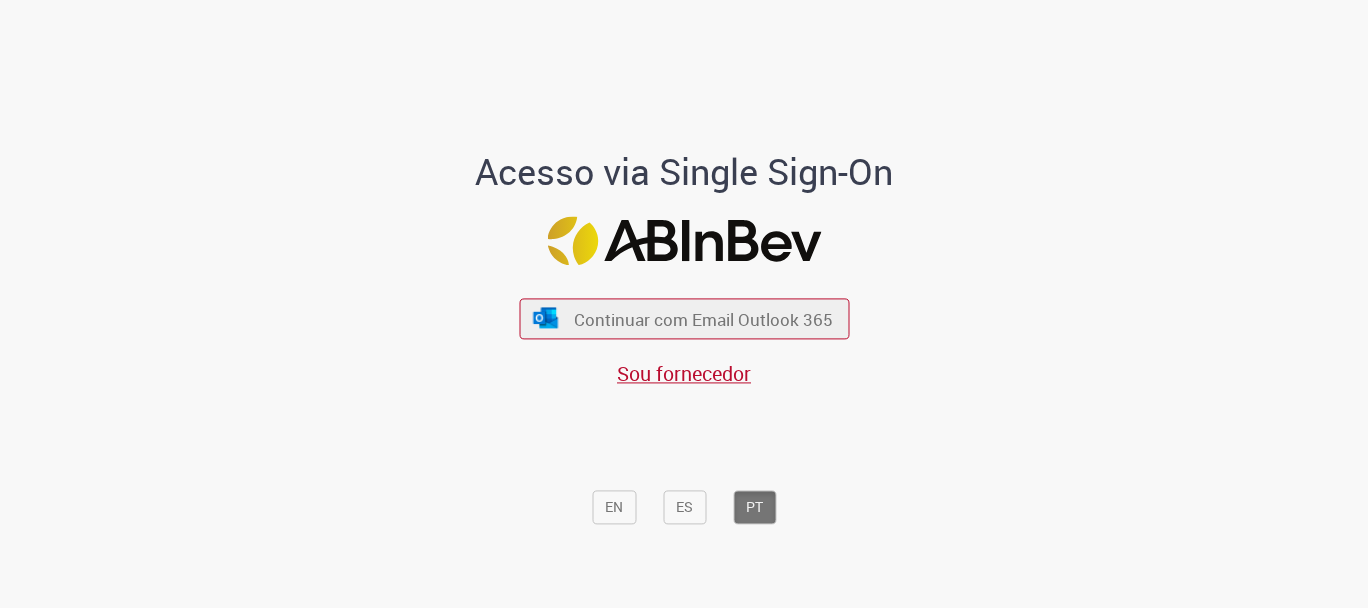 scroll, scrollTop: 0, scrollLeft: 0, axis: both 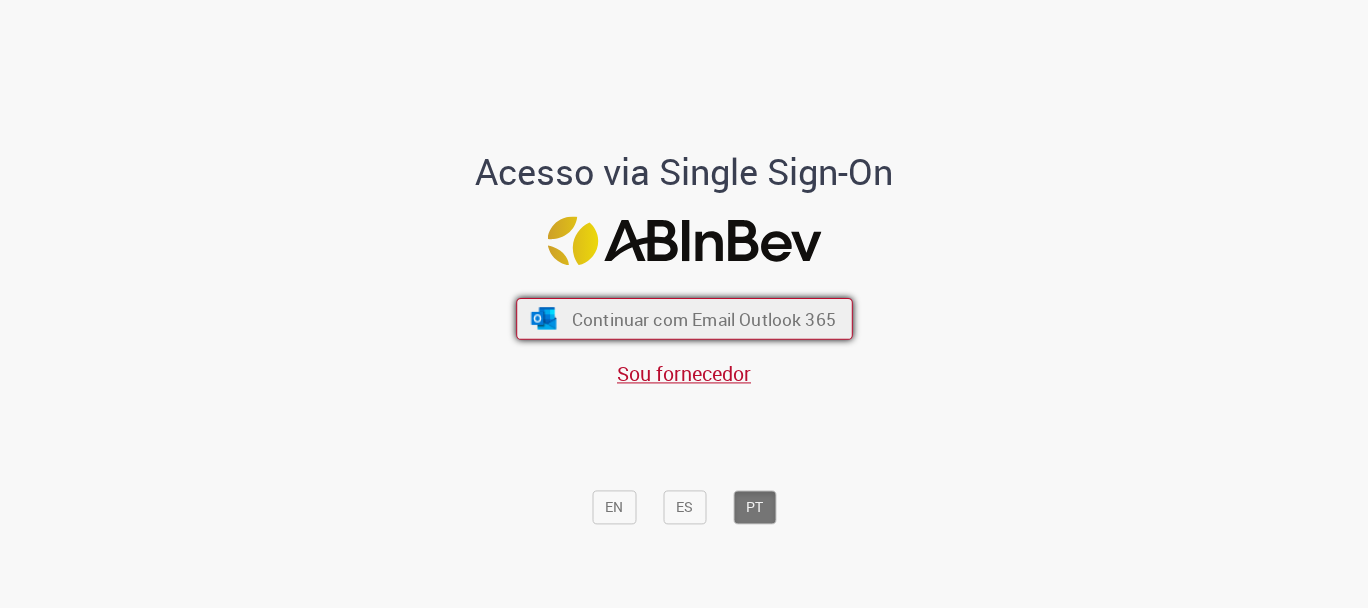 click on "Continuar com Email Outlook 365" at bounding box center [703, 318] 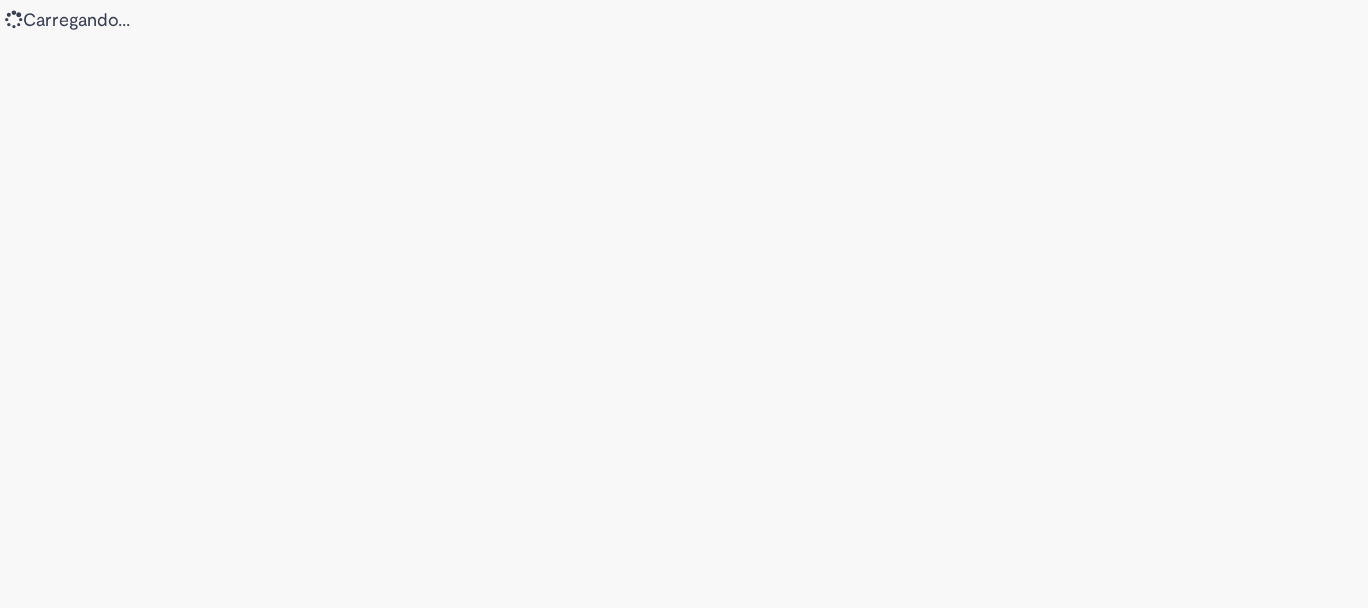 scroll, scrollTop: 0, scrollLeft: 0, axis: both 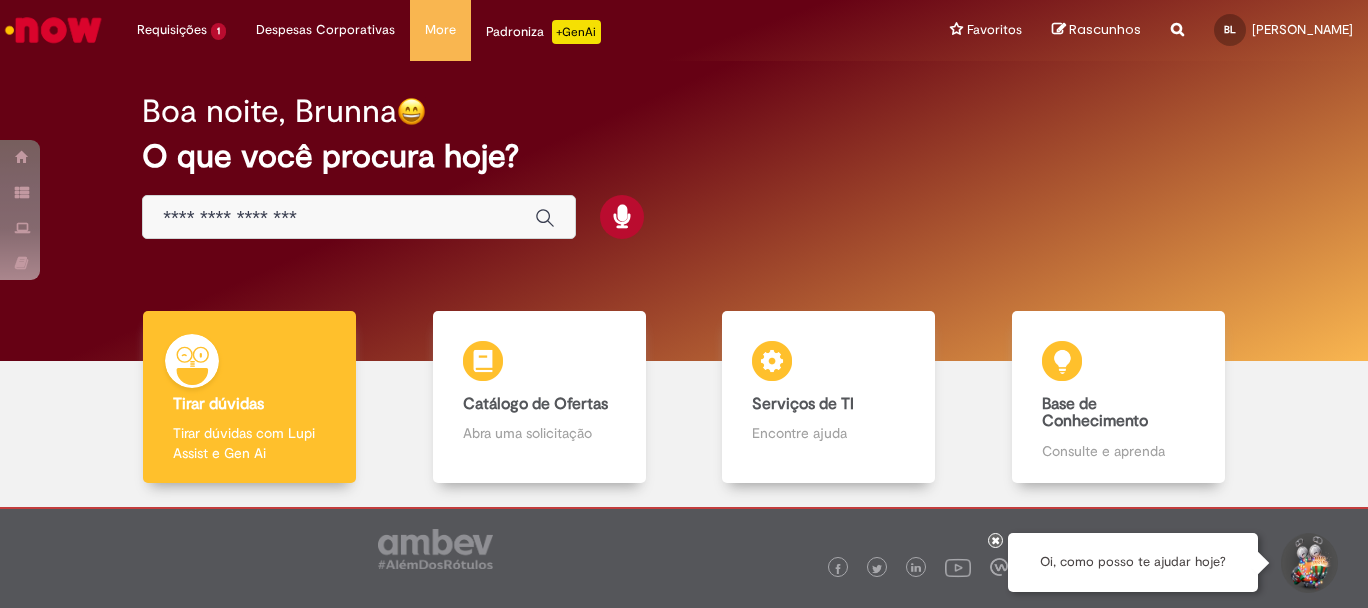 click at bounding box center [338, 218] 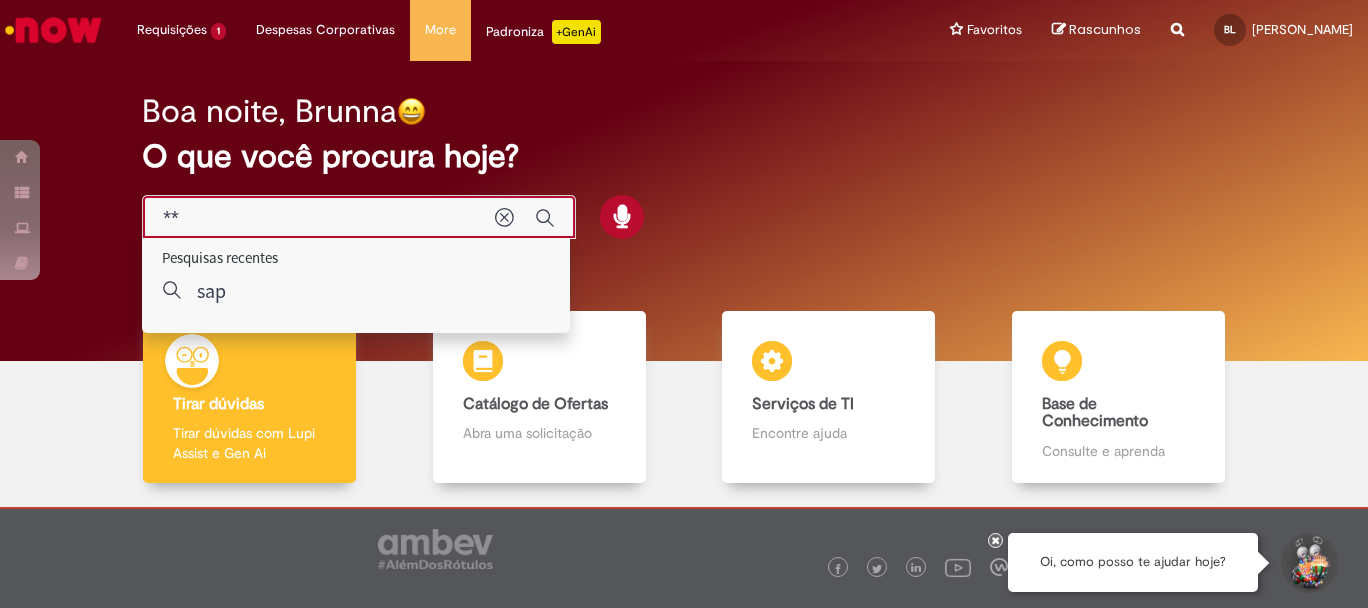 type on "***" 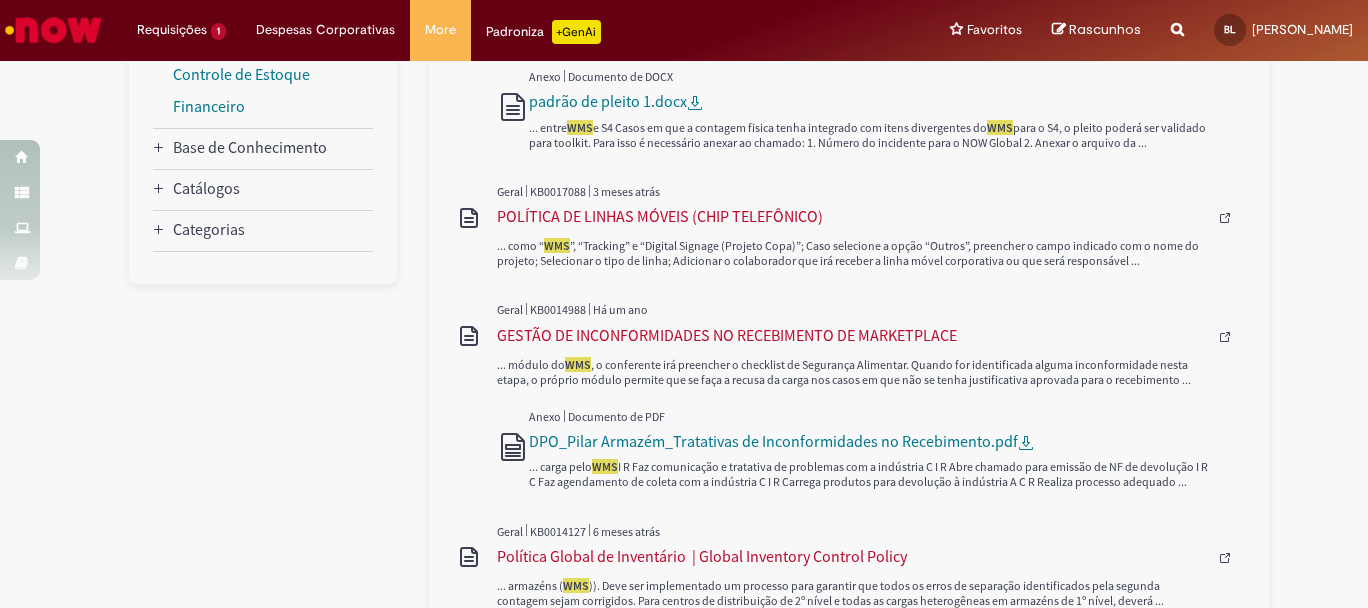 scroll, scrollTop: 0, scrollLeft: 0, axis: both 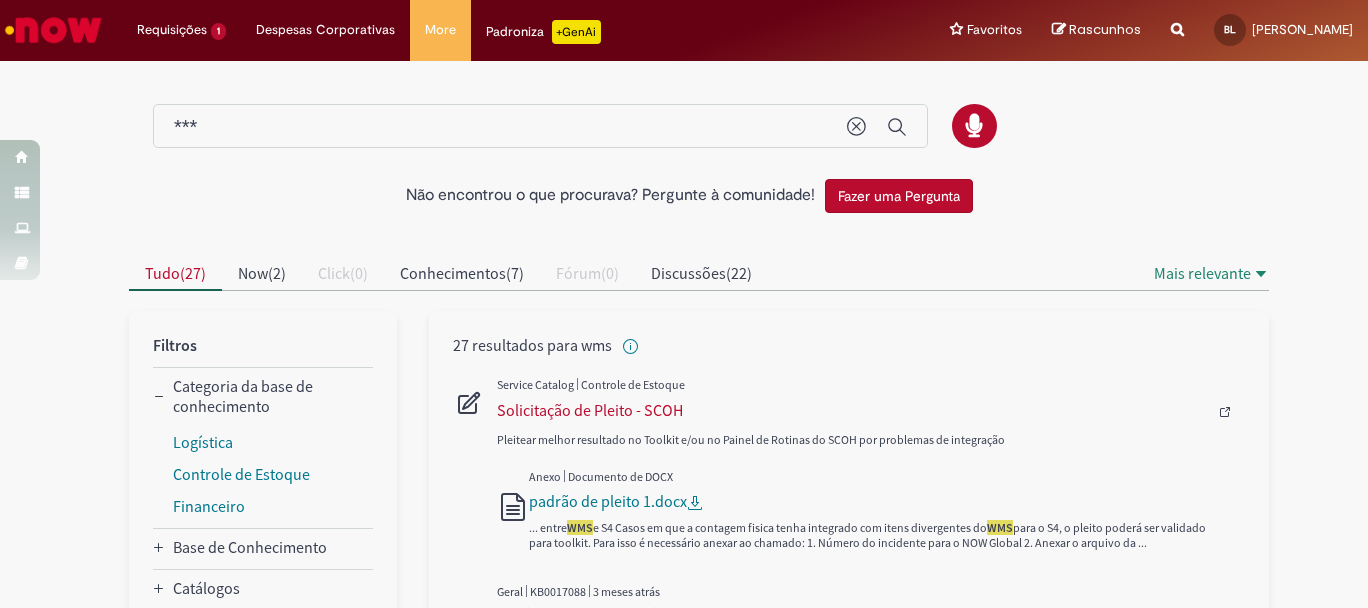 click at bounding box center [53, 30] 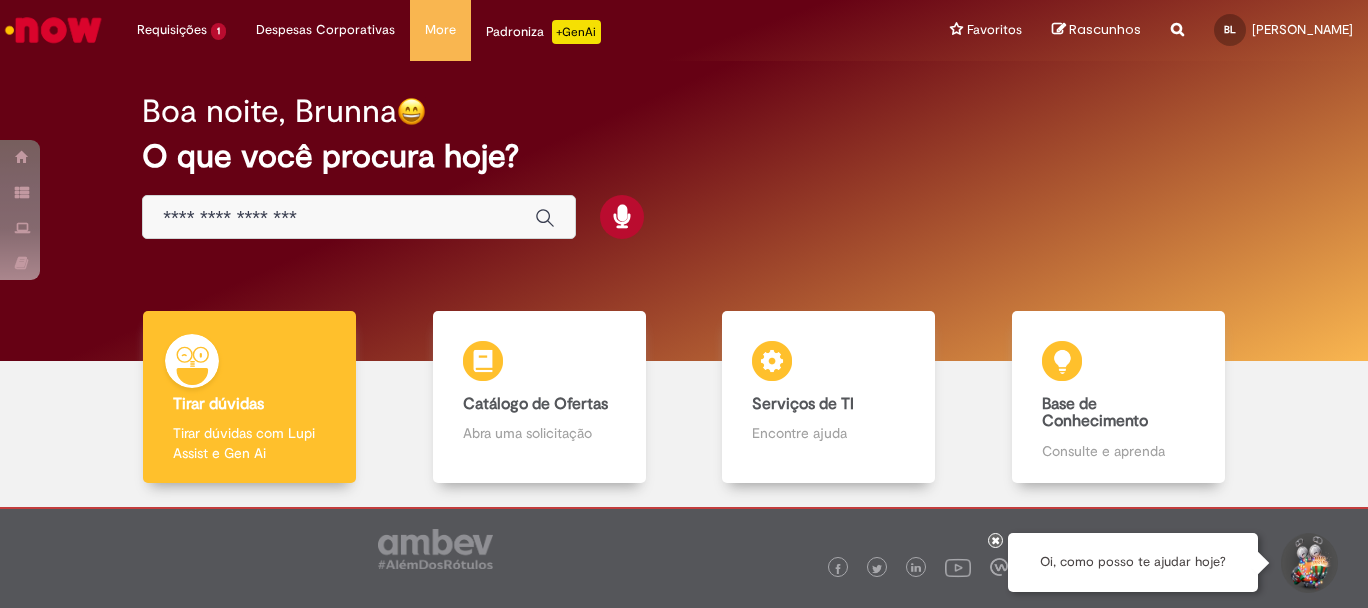 scroll, scrollTop: 0, scrollLeft: 0, axis: both 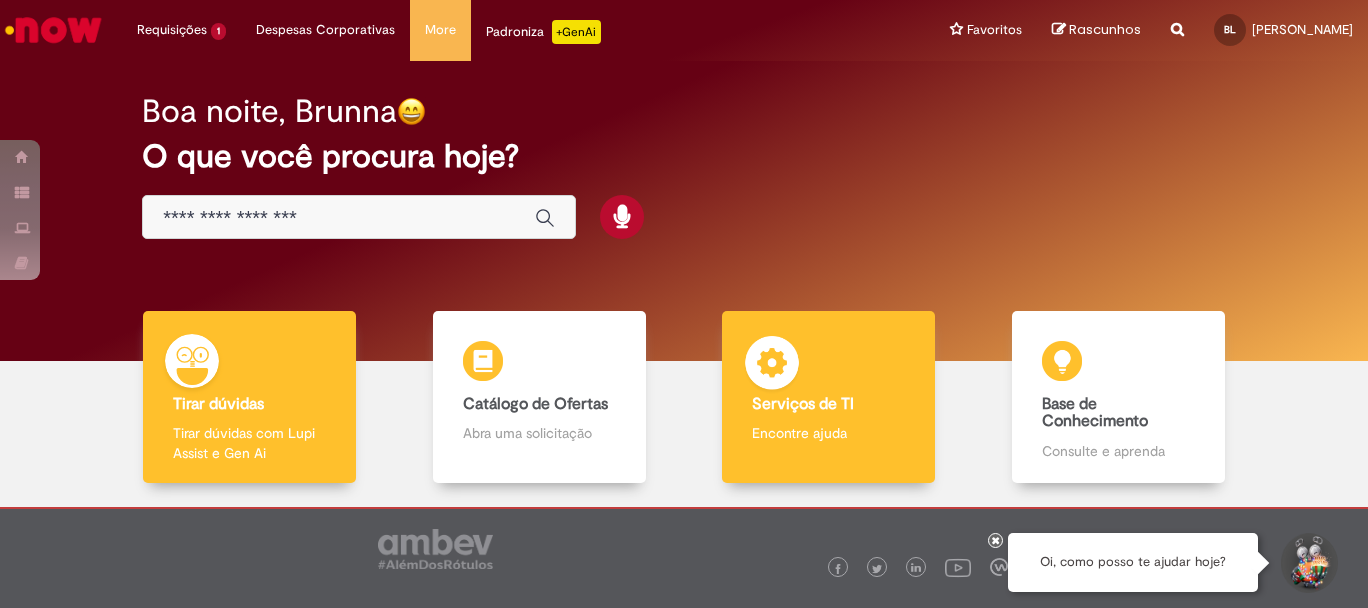click on "Encontre ajuda" at bounding box center [828, 433] 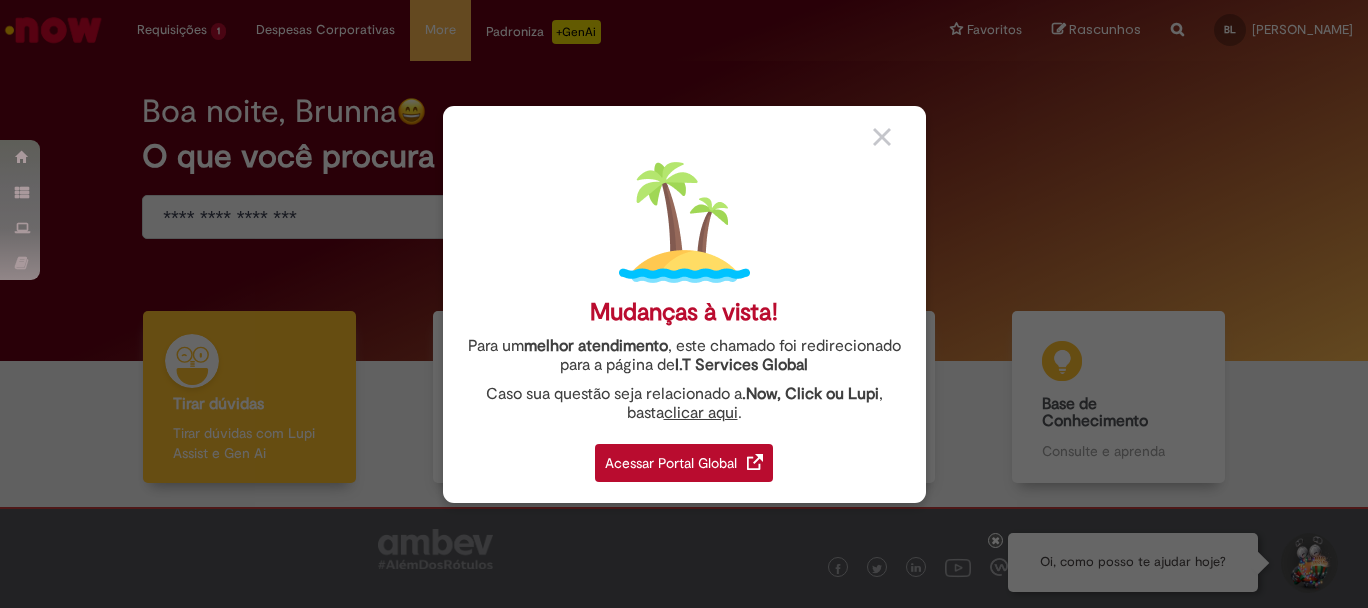 click on "Acessar Portal Global" at bounding box center [684, 463] 